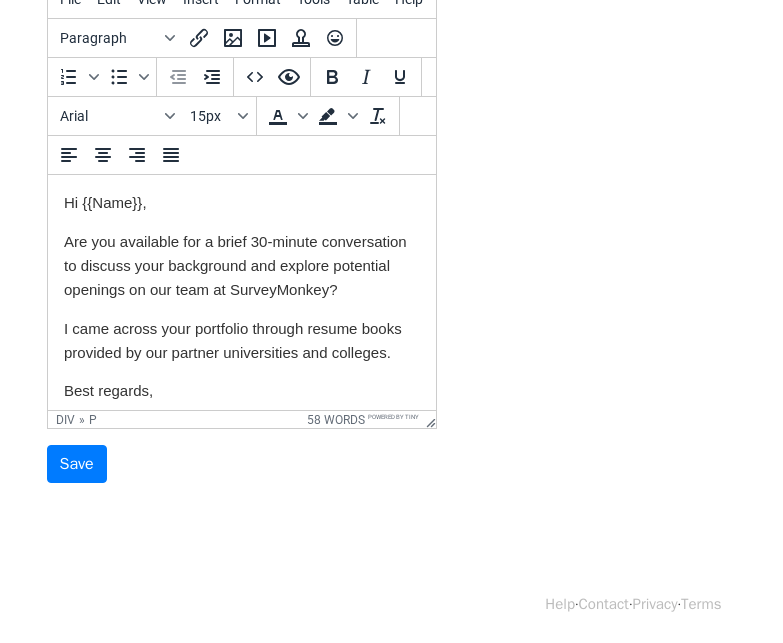 scroll, scrollTop: 120, scrollLeft: 0, axis: vertical 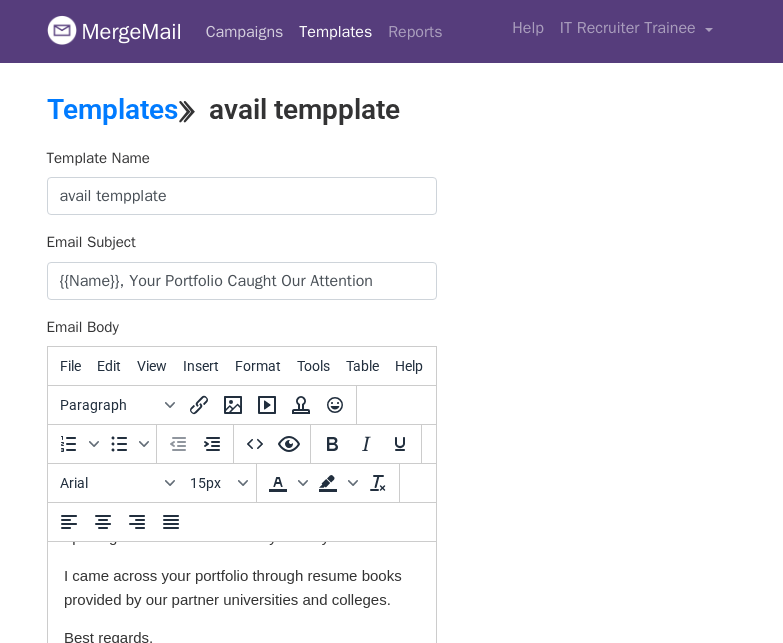 click on "Campaigns" at bounding box center (245, 32) 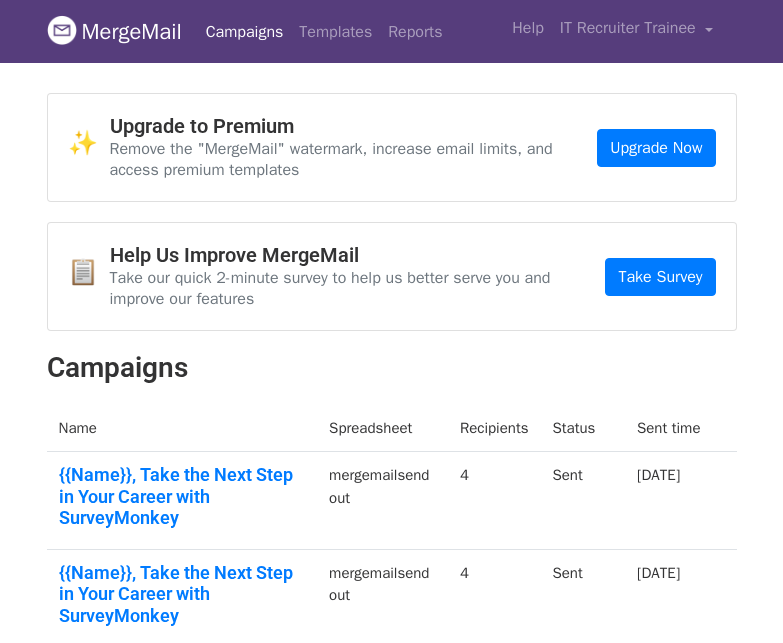 scroll, scrollTop: 1000, scrollLeft: 0, axis: vertical 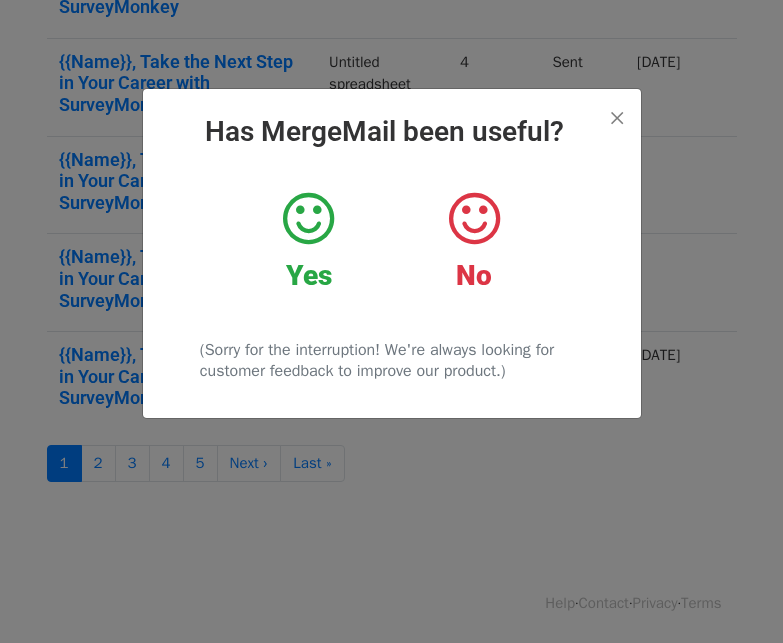 click on "×
Has MergeMail been useful?
Yes
No
(Sorry for the interruption! We're always looking for customer feedback to improve our product.)" at bounding box center [391, 351] 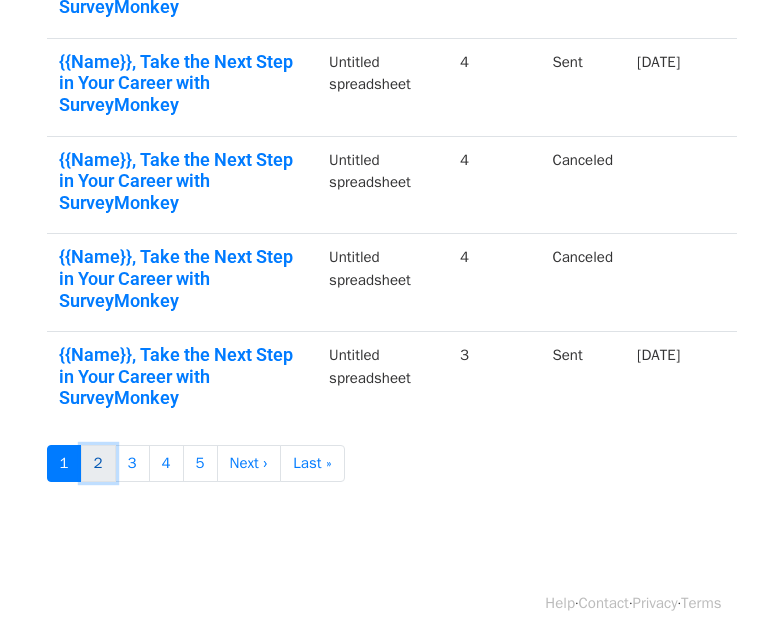click on "2" at bounding box center [98, 463] 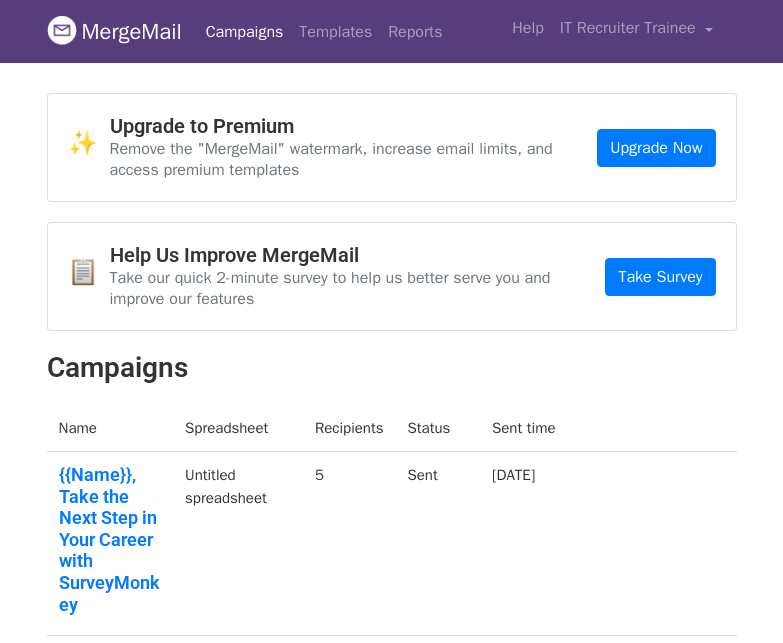 scroll, scrollTop: 0, scrollLeft: 0, axis: both 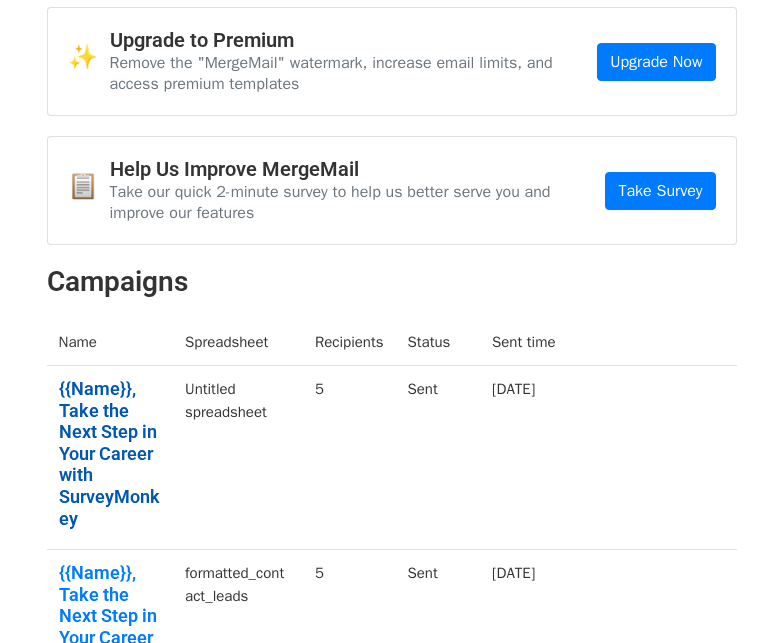 click on "{{Name}}, Take the Next Step in Your Career with SurveyMonkey" at bounding box center [110, 453] 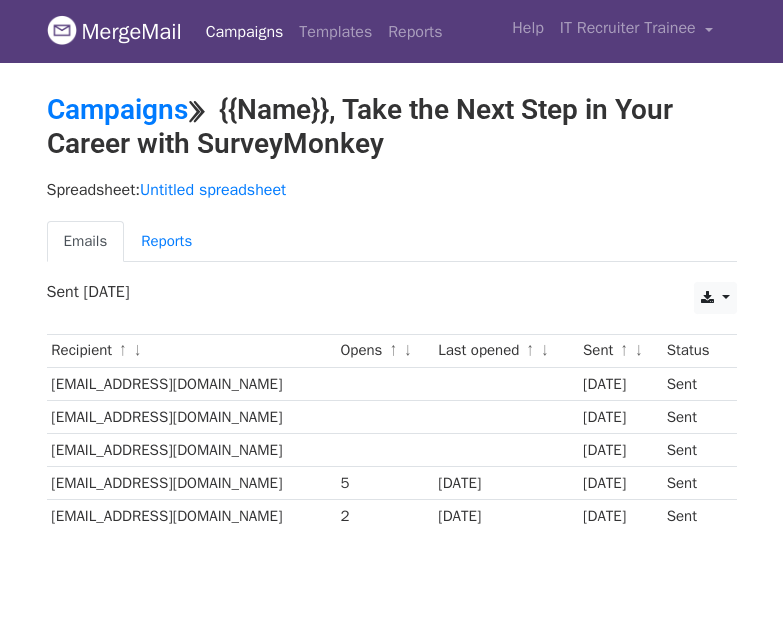 scroll, scrollTop: 0, scrollLeft: 0, axis: both 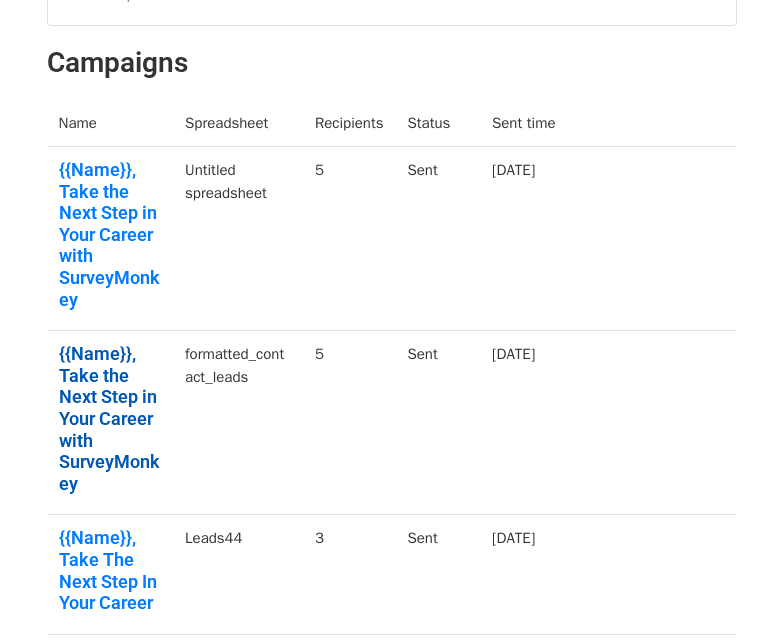click on "{{Name}}, Take the Next Step in Your Career with SurveyMonkey" at bounding box center (110, 418) 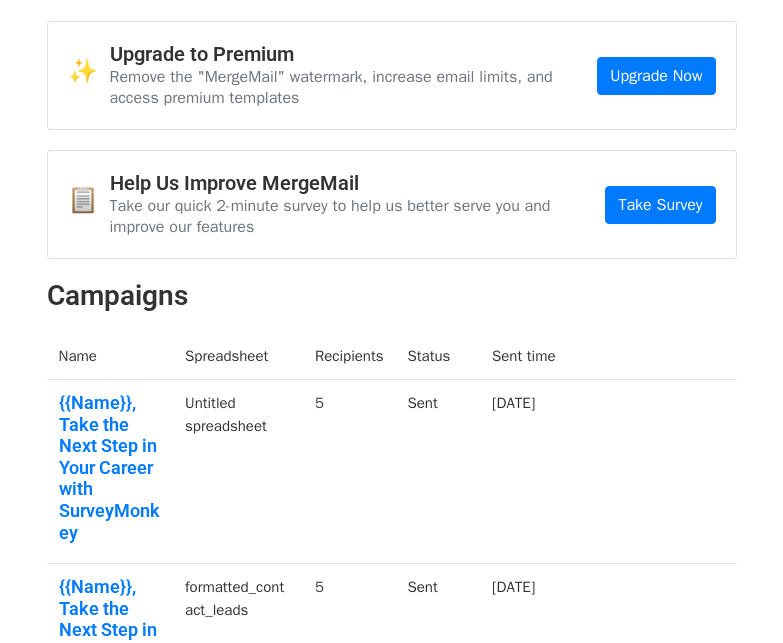 scroll, scrollTop: 0, scrollLeft: 0, axis: both 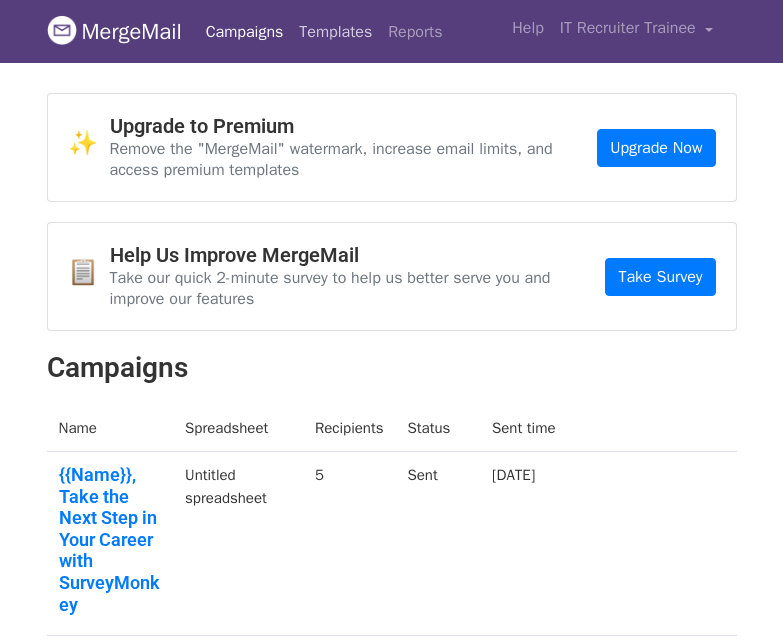 click on "Templates" at bounding box center [335, 32] 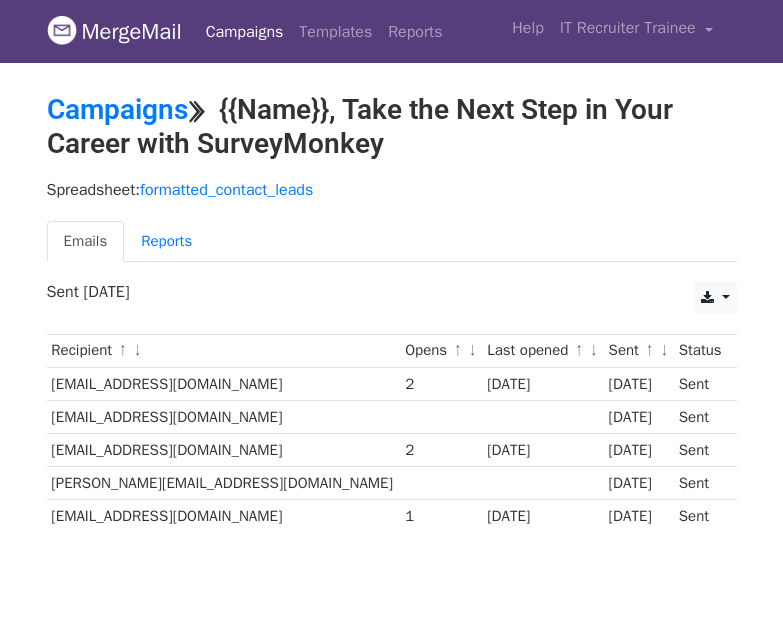 scroll, scrollTop: 38, scrollLeft: 0, axis: vertical 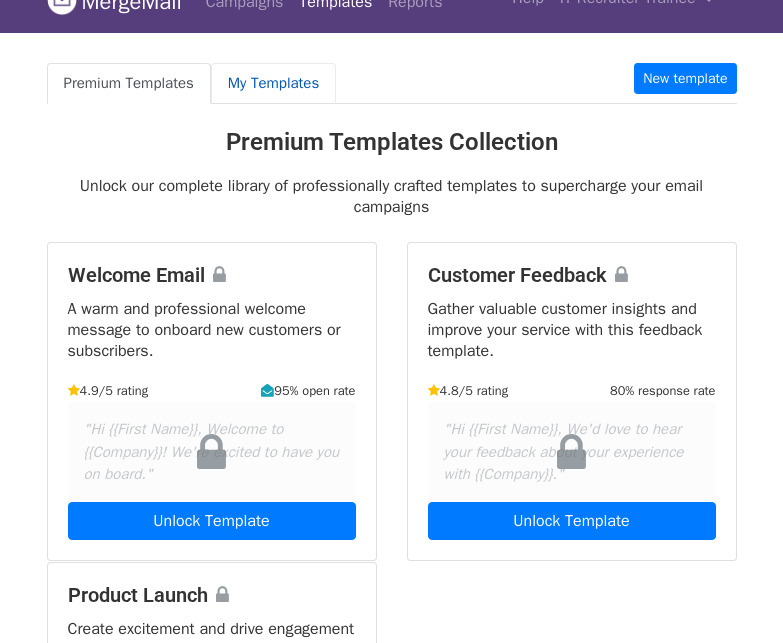 click on "My Templates" at bounding box center [273, 83] 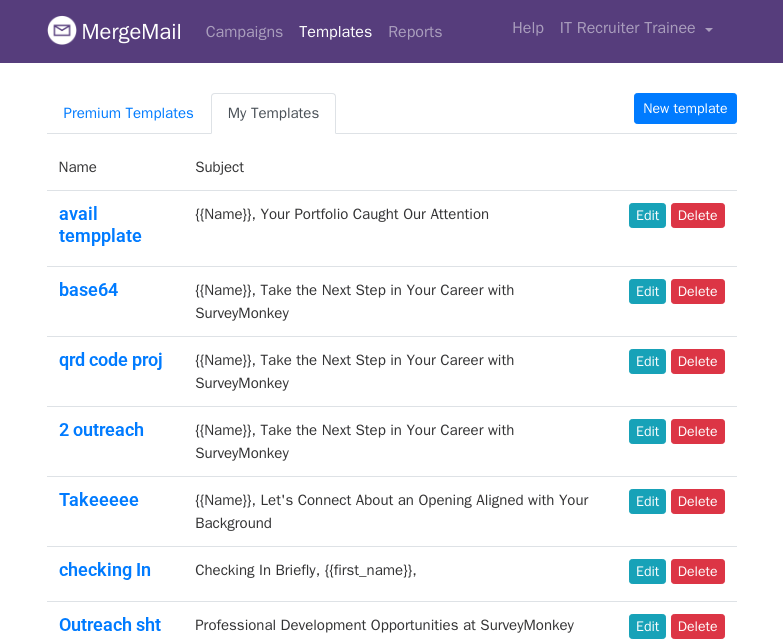 scroll, scrollTop: 0, scrollLeft: 0, axis: both 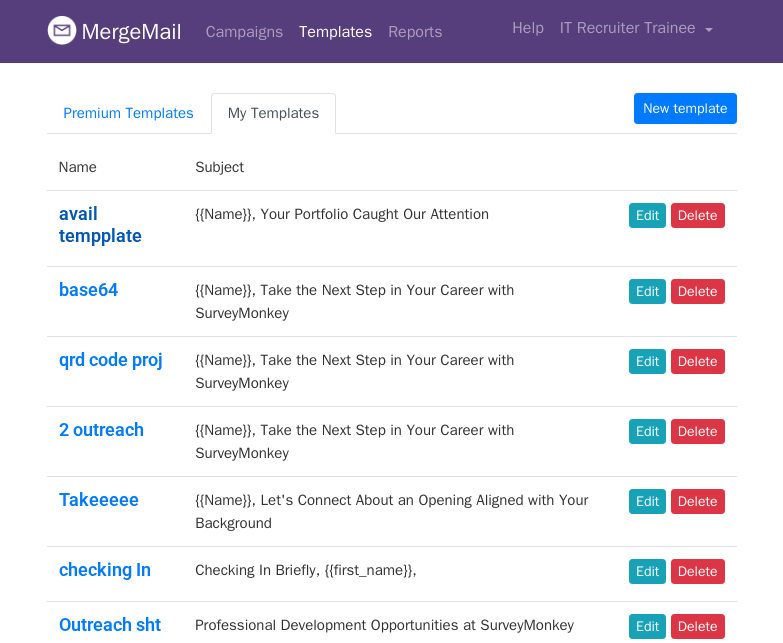 click on "avail tempplate" at bounding box center [100, 224] 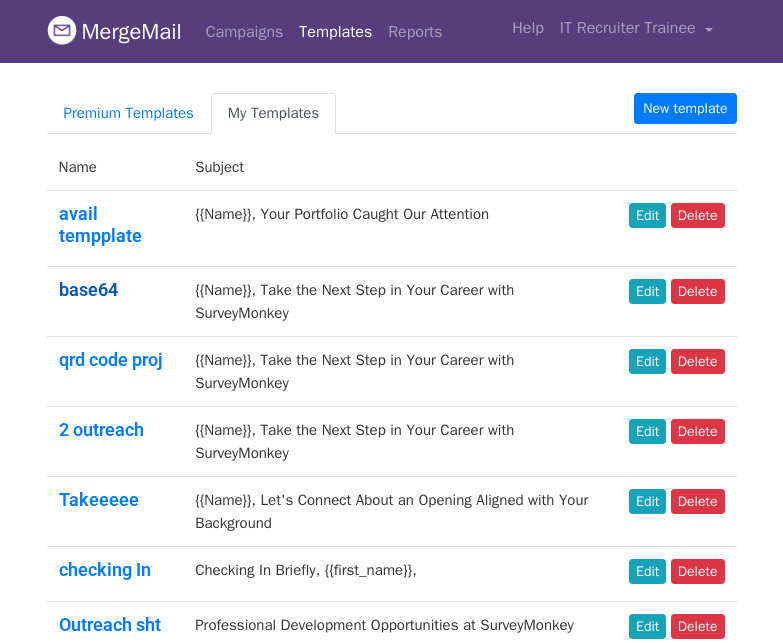 click on "base64" at bounding box center (88, 289) 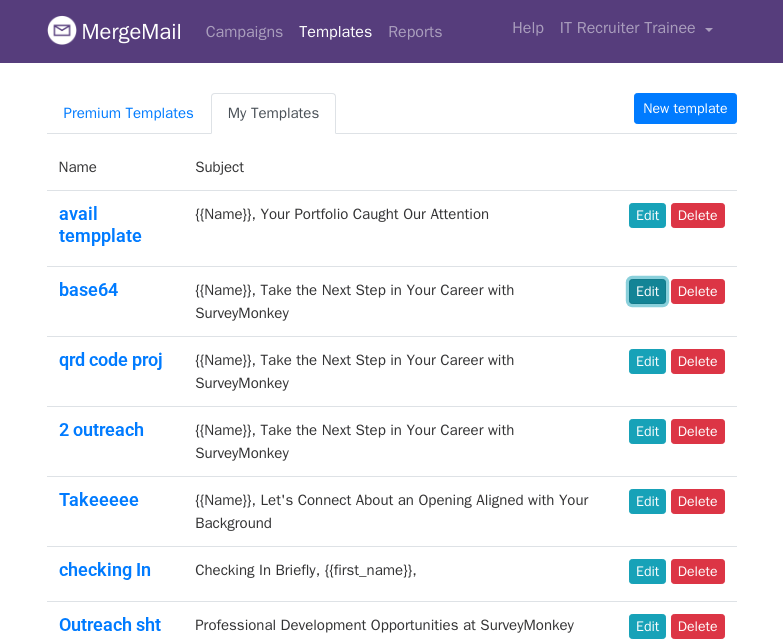 click on "Edit" at bounding box center [647, 291] 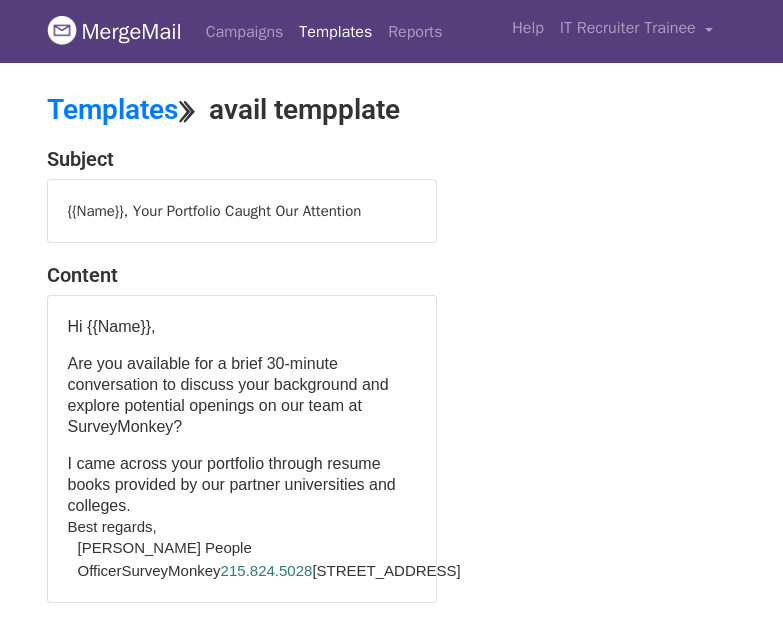 scroll, scrollTop: 0, scrollLeft: 0, axis: both 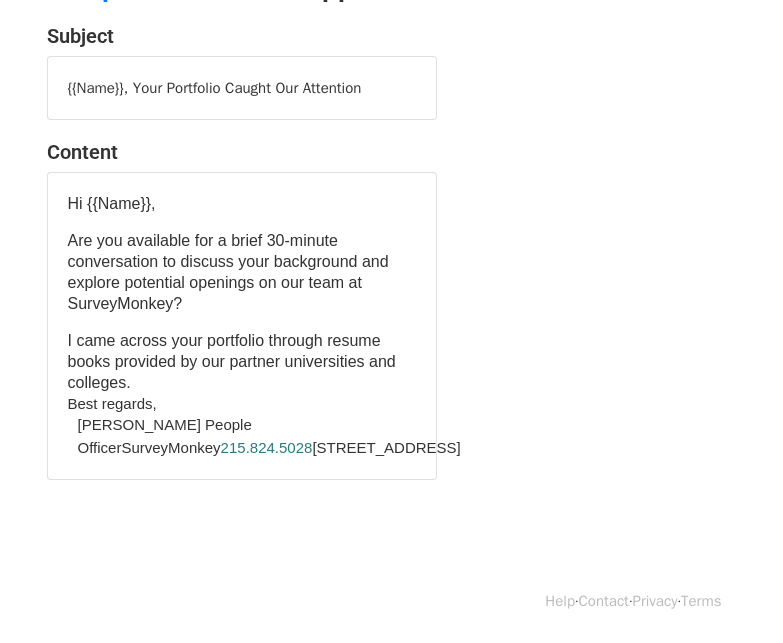 click on "I came across your portfolio through resume books provided by our partner universities and colleges." at bounding box center (242, 361) 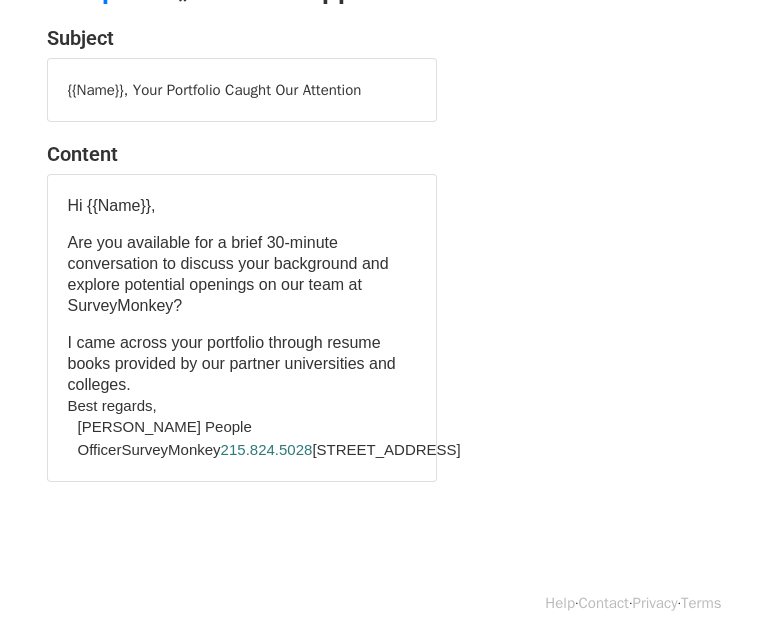 scroll, scrollTop: 91, scrollLeft: 0, axis: vertical 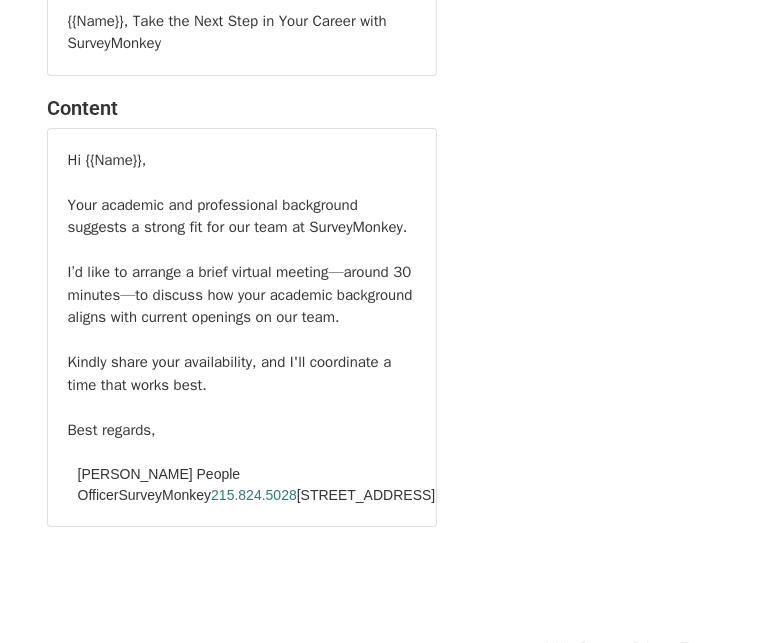 click on "I’d like to arrange a brief virtual meeting—around 30 minutes—to discuss how your academic background aligns with current openings on our team." at bounding box center [242, 295] 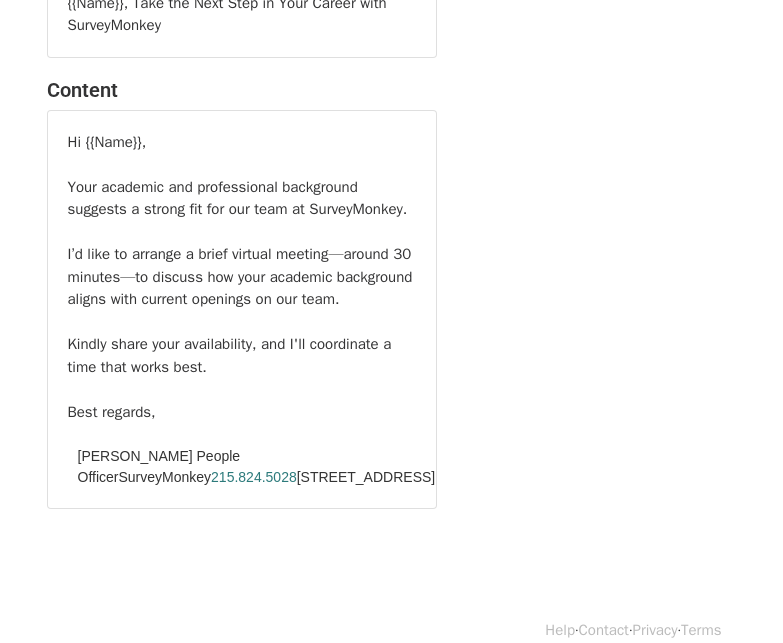 click on "I’d like to arrange a brief virtual meeting—around 30 minutes—to discuss how your academic background aligns with current openings on our team." at bounding box center (242, 277) 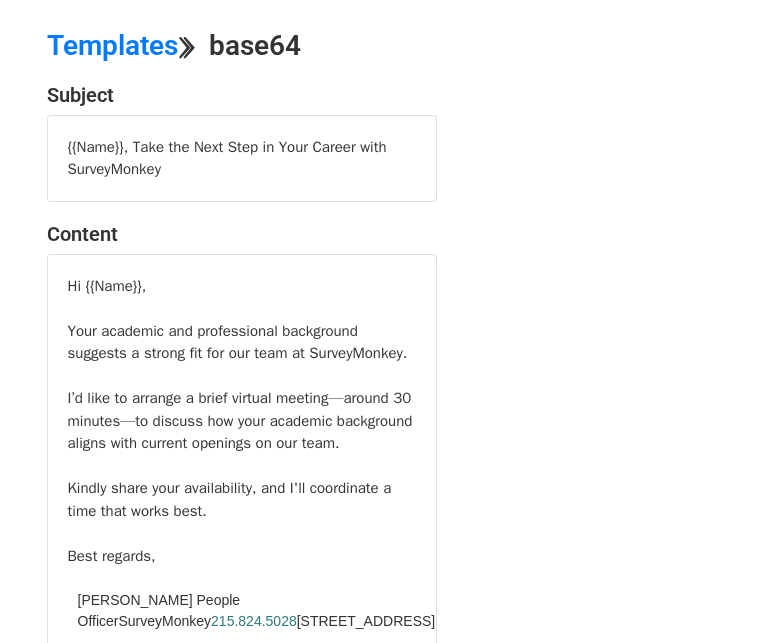 scroll, scrollTop: 17, scrollLeft: 0, axis: vertical 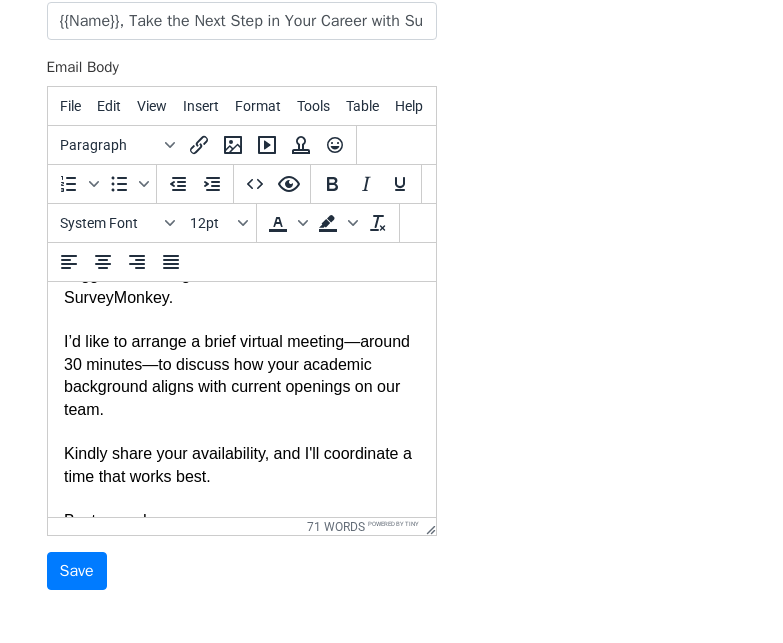 click on "I’d like to arrange a brief virtual meeting—around 30 minutes—to discuss how your academic background aligns with current openings on our team." at bounding box center [241, 376] 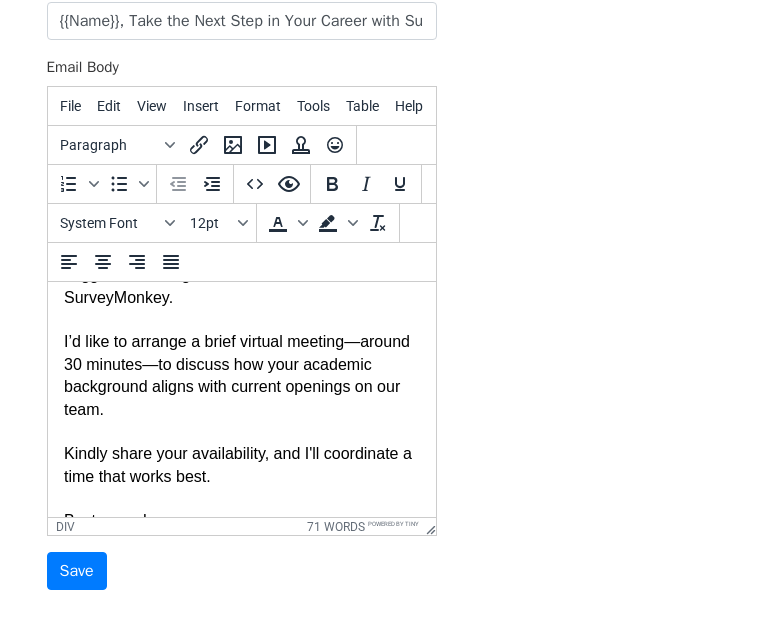 type 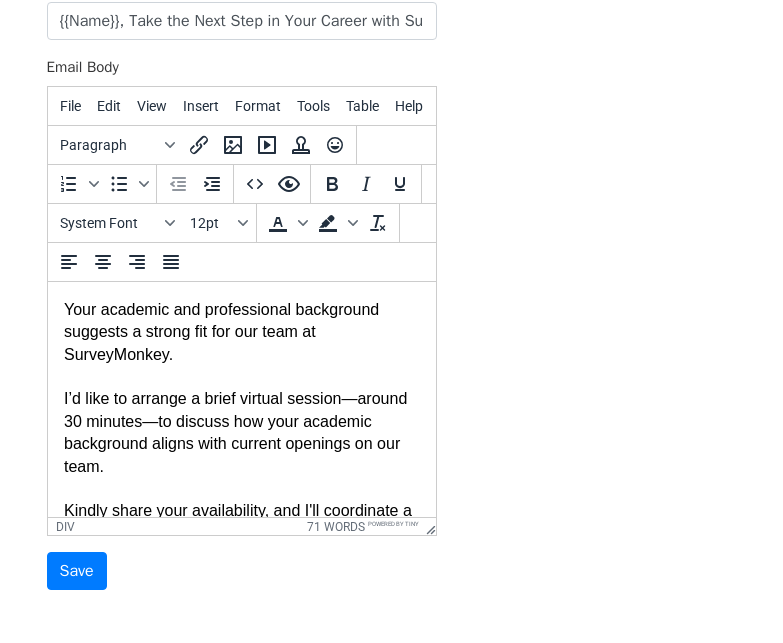 scroll, scrollTop: 39, scrollLeft: 0, axis: vertical 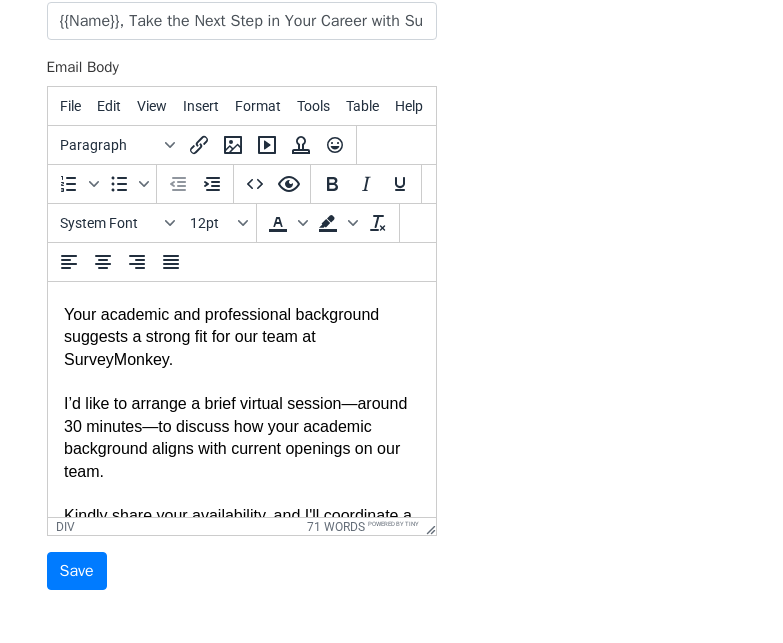 click on "Hi {{Name}}, Your academic and professional background suggests a strong fit for our team at SurveyMonkey. I’d like to arrange a brief virtual session—around 30 minutes—to discuss how your academic background aligns with current openings on our team. Kindly share your availability, and I'll coordinate a time that works best. Best regards, Becky Cantieri Chief People Officer SurveyMonkey 215.824.5028 910 Park Pl Ste 300 | San Mateo, CA 94403" at bounding box center (241, 514) 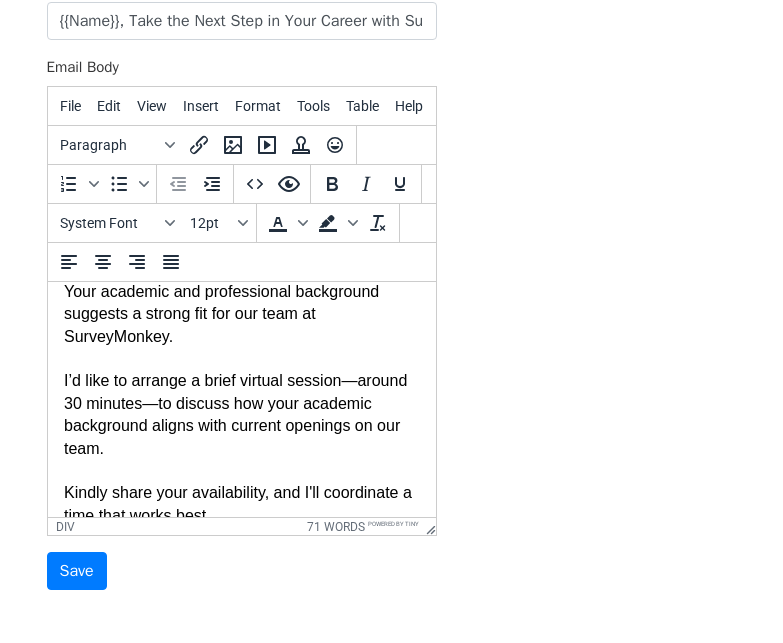 scroll, scrollTop: 63, scrollLeft: 0, axis: vertical 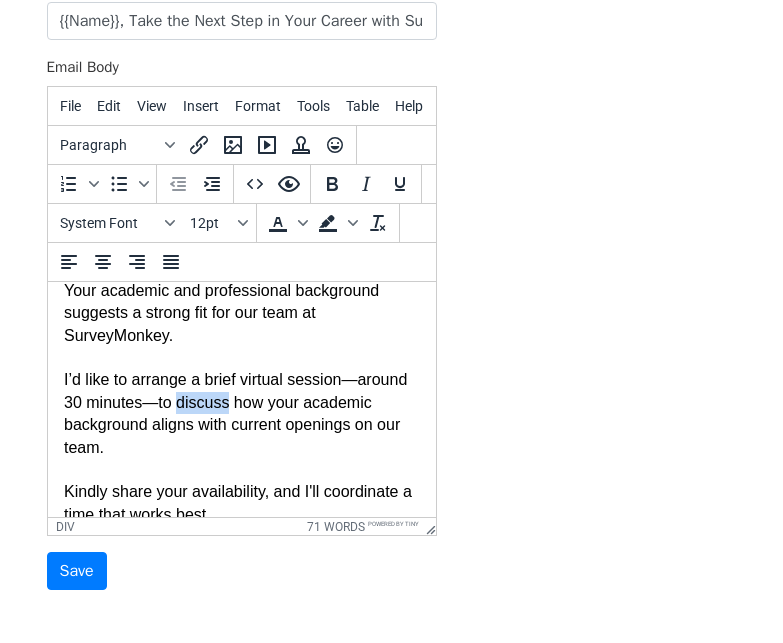 drag, startPoint x: 179, startPoint y: 403, endPoint x: 229, endPoint y: 402, distance: 50.01 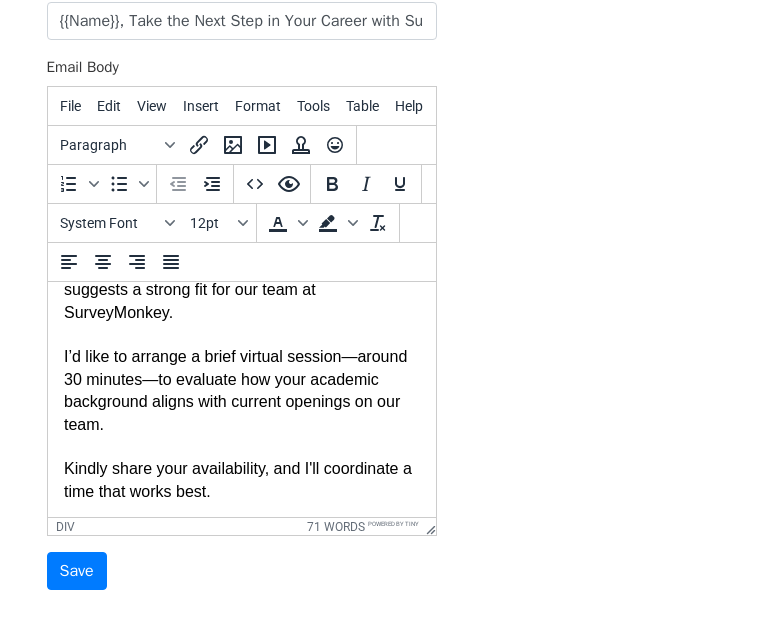 scroll, scrollTop: 87, scrollLeft: 0, axis: vertical 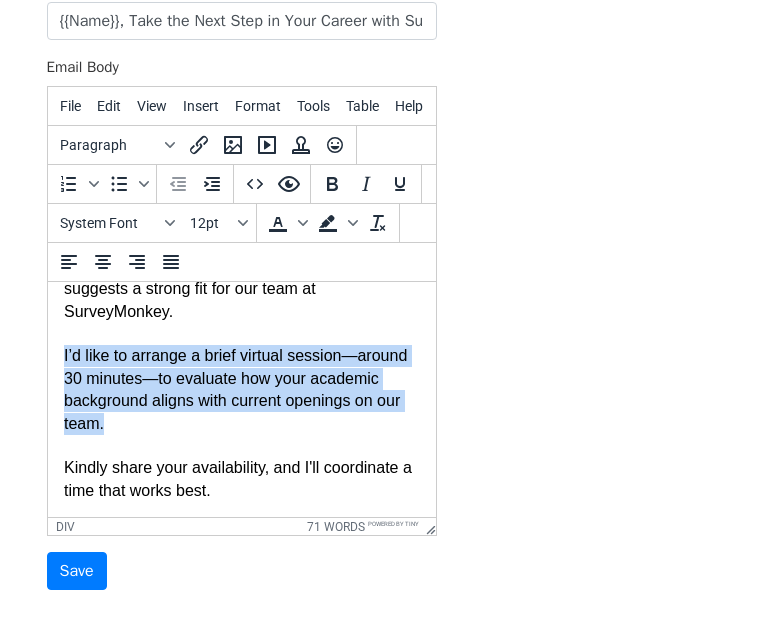 drag, startPoint x: 117, startPoint y: 426, endPoint x: 56, endPoint y: 357, distance: 92.09777 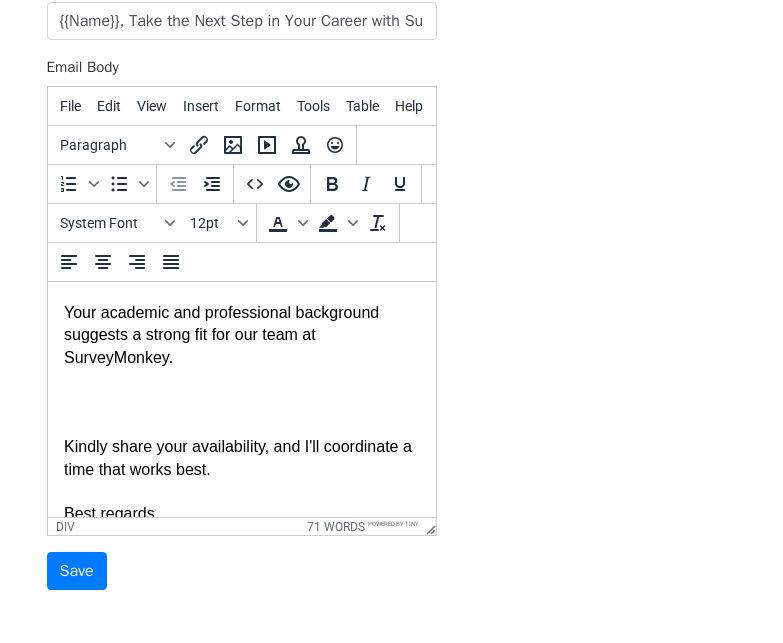 scroll, scrollTop: 0, scrollLeft: 0, axis: both 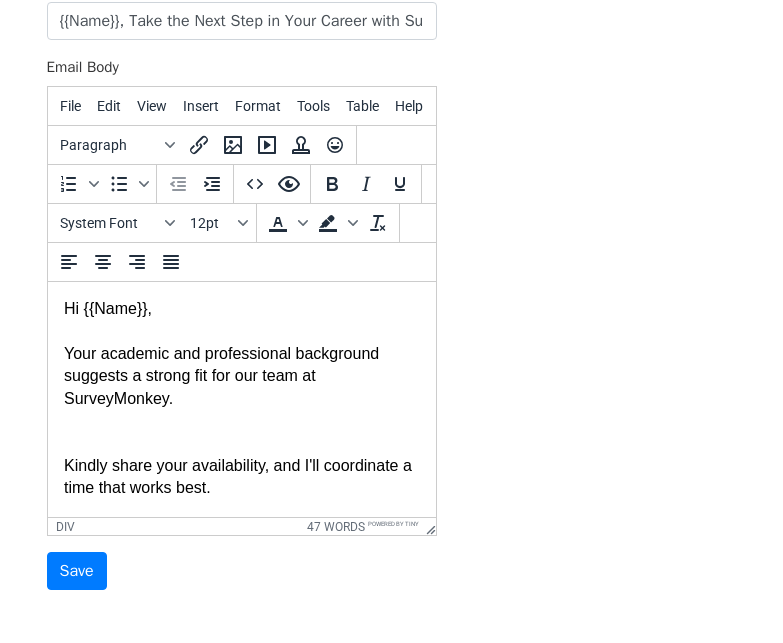 click at bounding box center [241, 331] 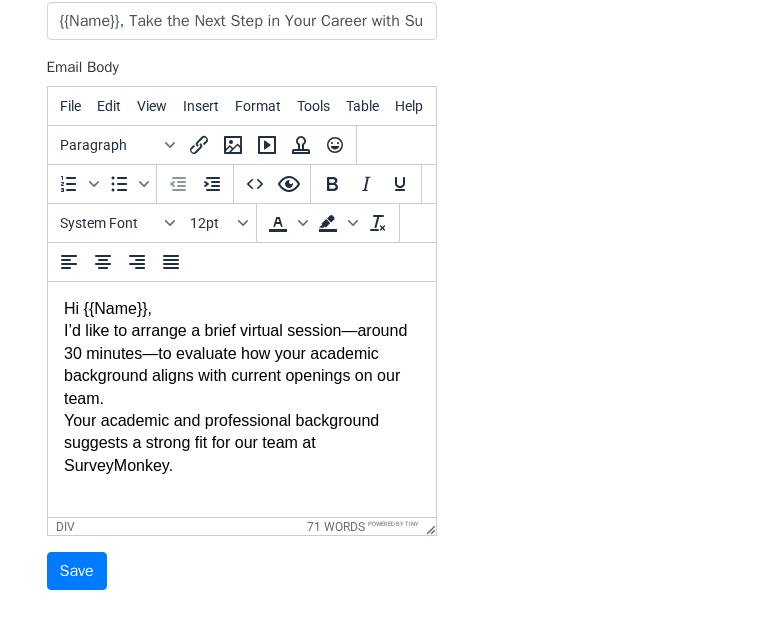 click on "Hi {{Name}}," at bounding box center (241, 309) 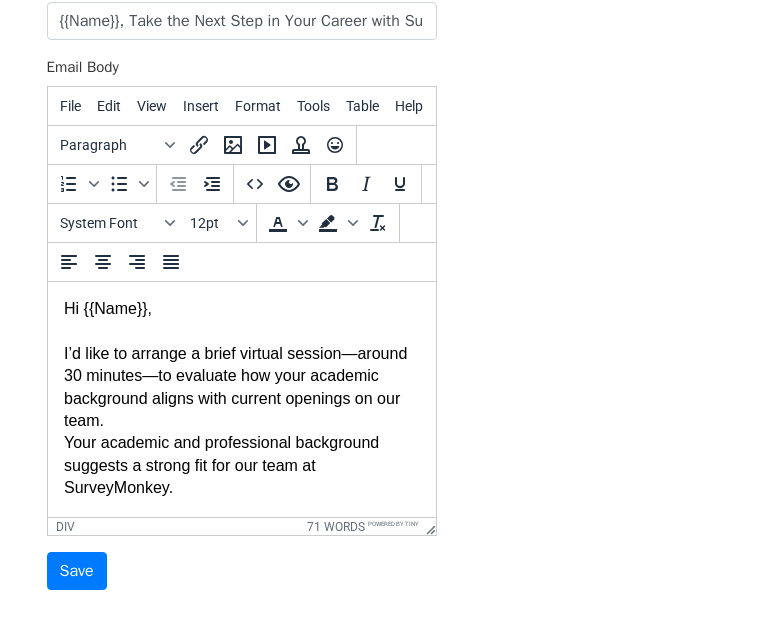 click on "Your academic and professional background suggests a strong fit for our team at SurveyMonkey." at bounding box center (241, 465) 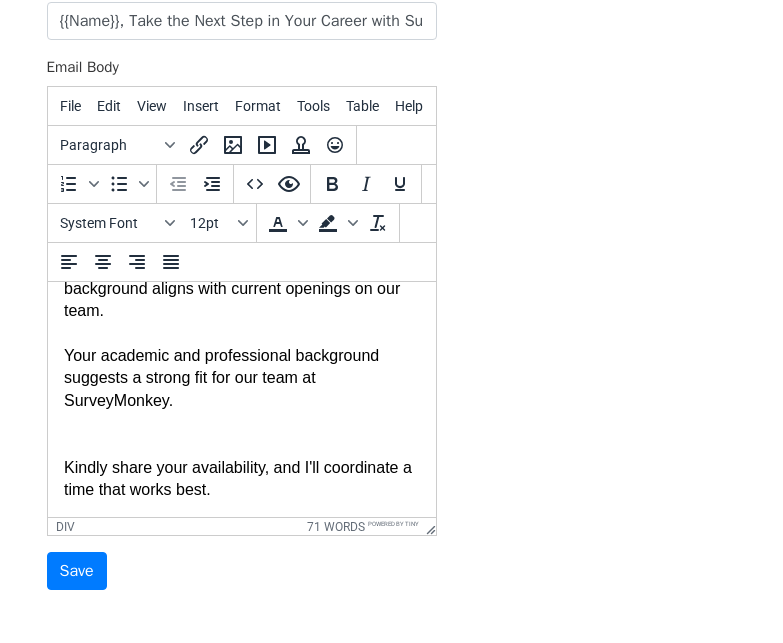 scroll, scrollTop: 119, scrollLeft: 0, axis: vertical 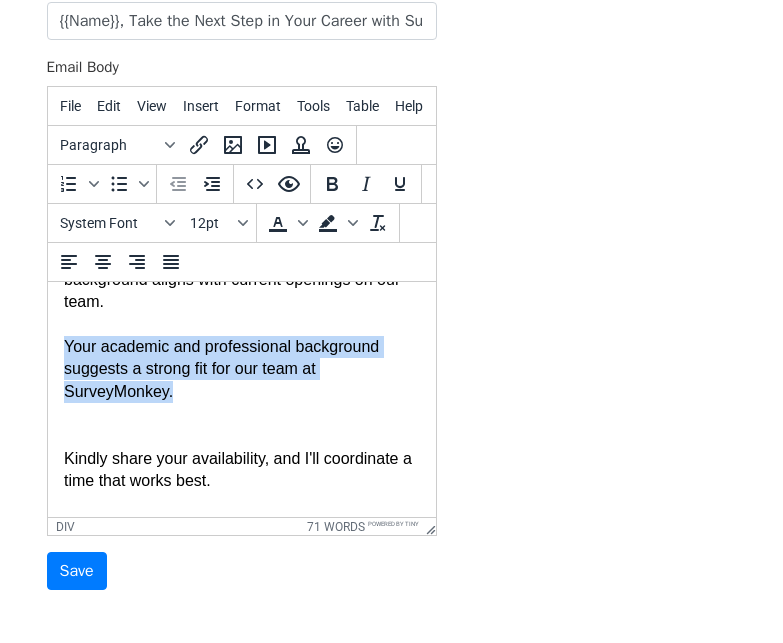 drag, startPoint x: 213, startPoint y: 401, endPoint x: 35, endPoint y: 342, distance: 187.52333 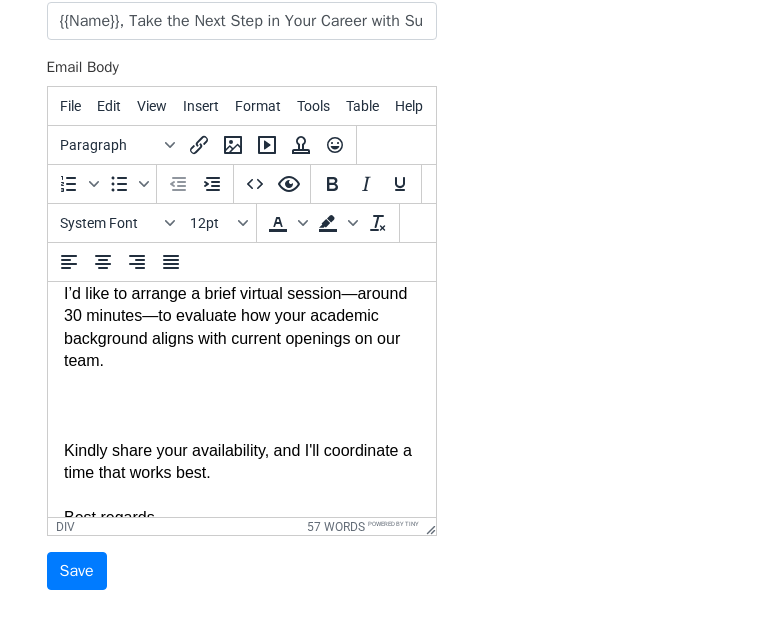 scroll, scrollTop: 62, scrollLeft: 0, axis: vertical 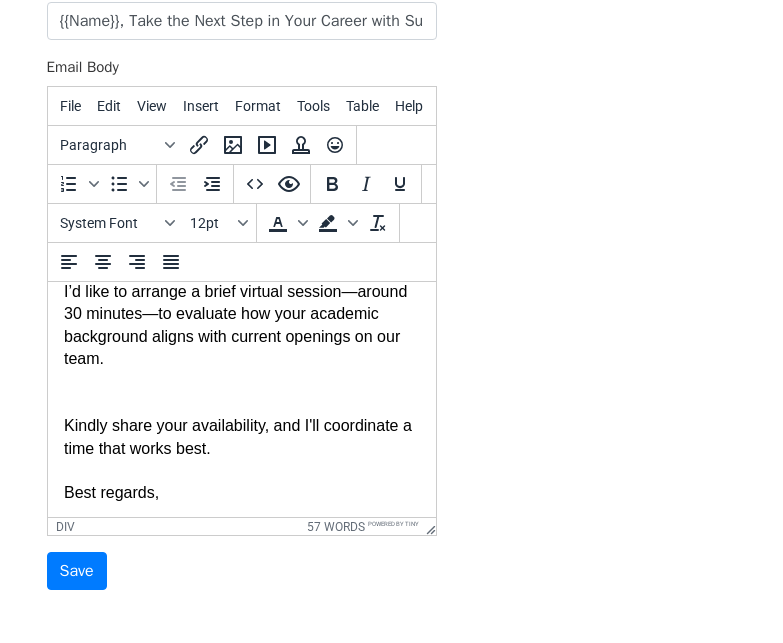 click at bounding box center (241, 404) 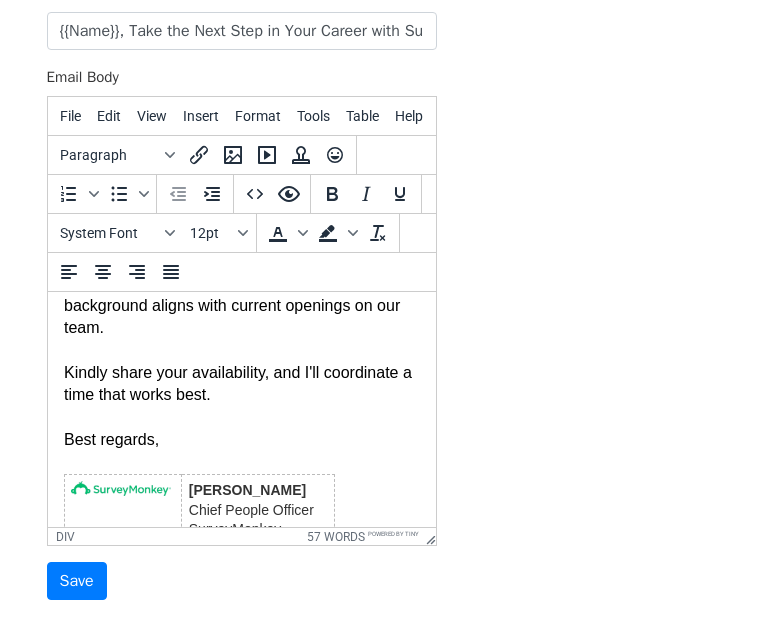 scroll, scrollTop: 152, scrollLeft: 0, axis: vertical 